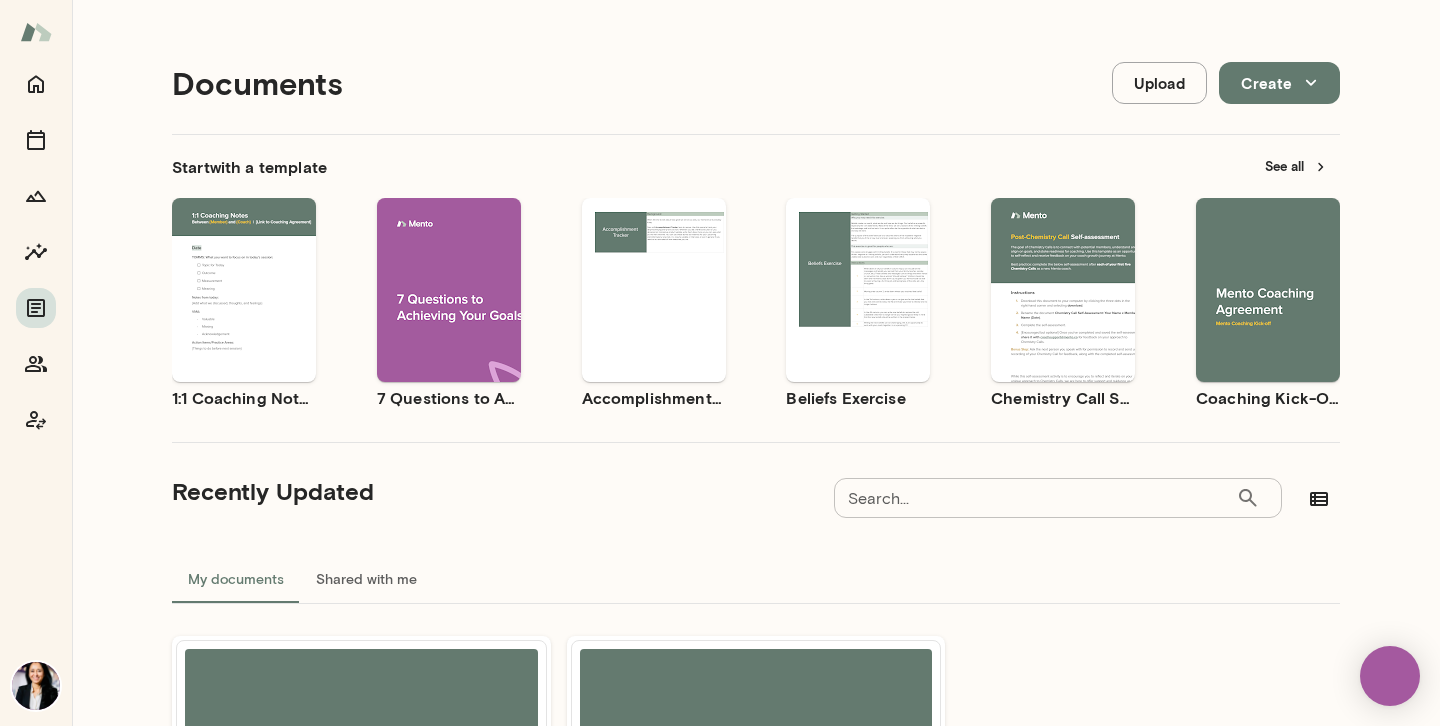 scroll, scrollTop: 0, scrollLeft: 0, axis: both 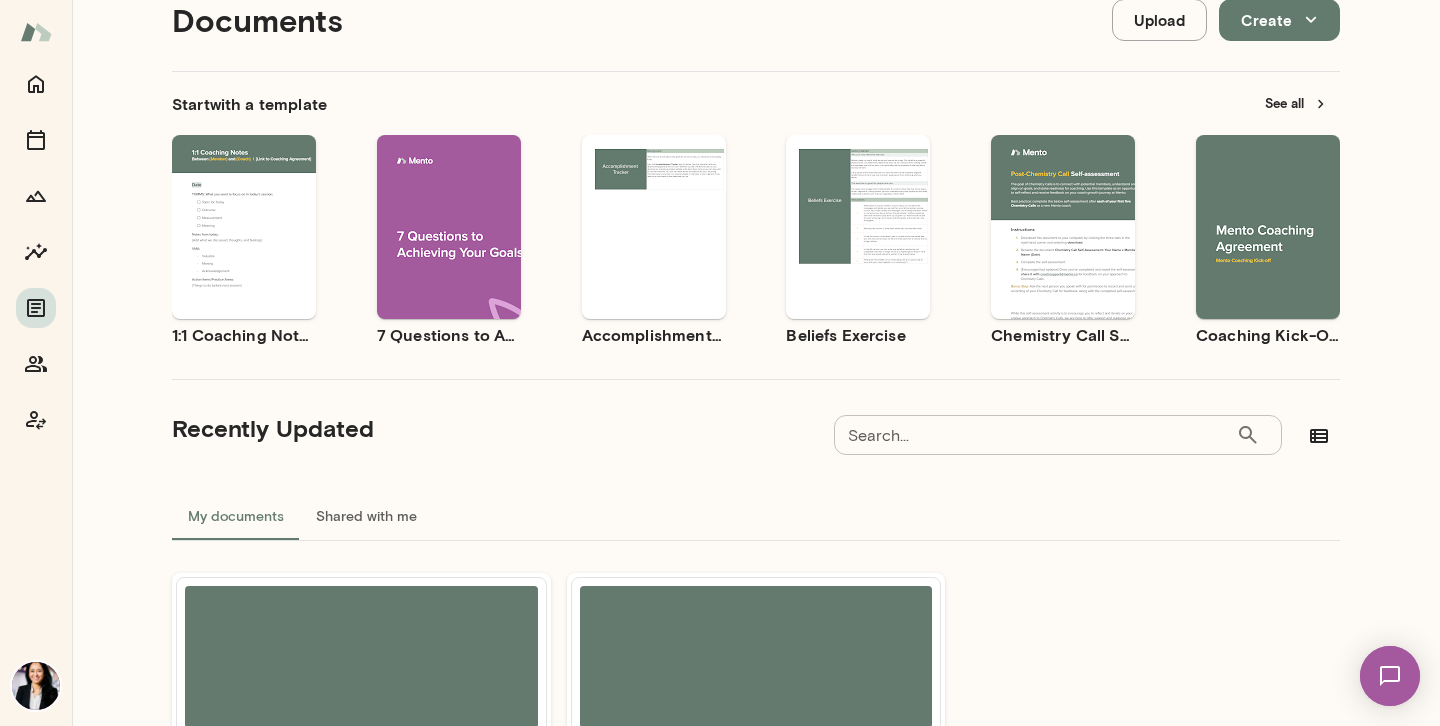 click on "Shared with me" at bounding box center [366, 516] 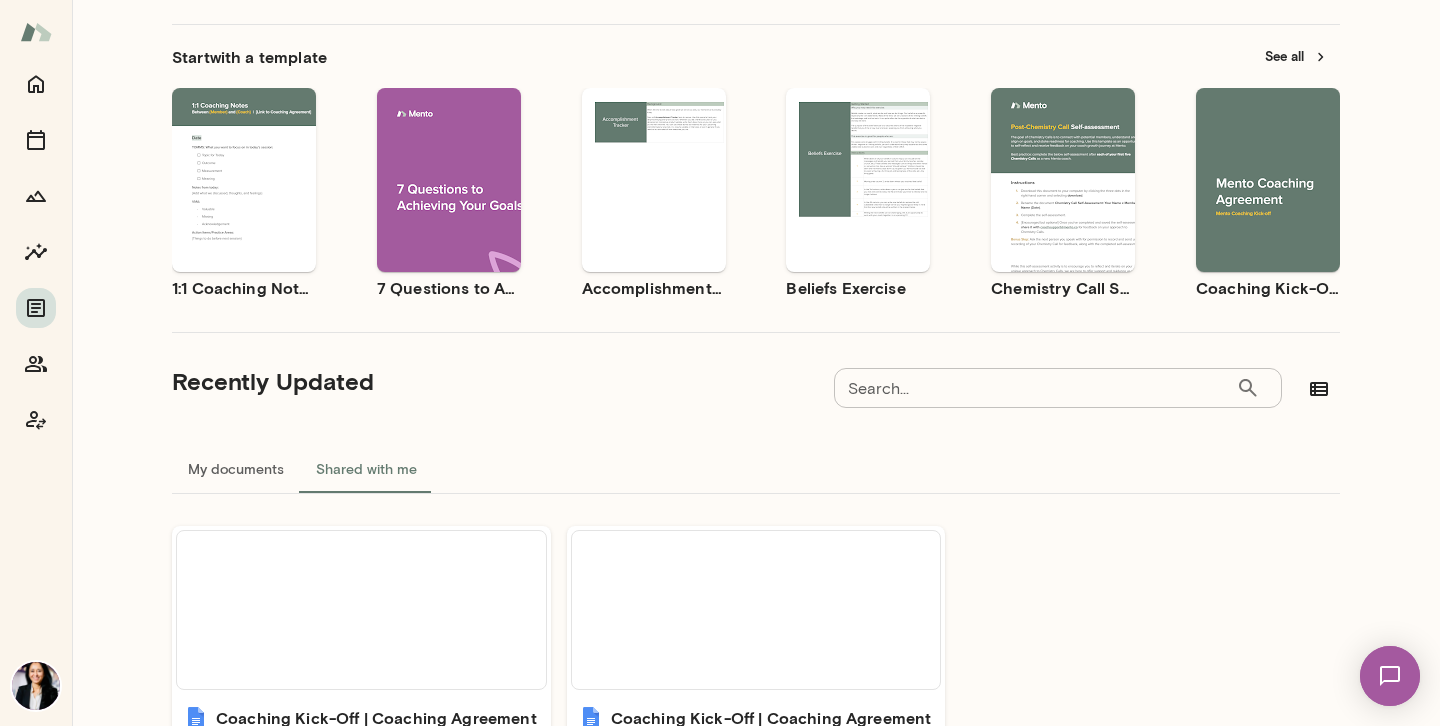 scroll, scrollTop: 128, scrollLeft: 0, axis: vertical 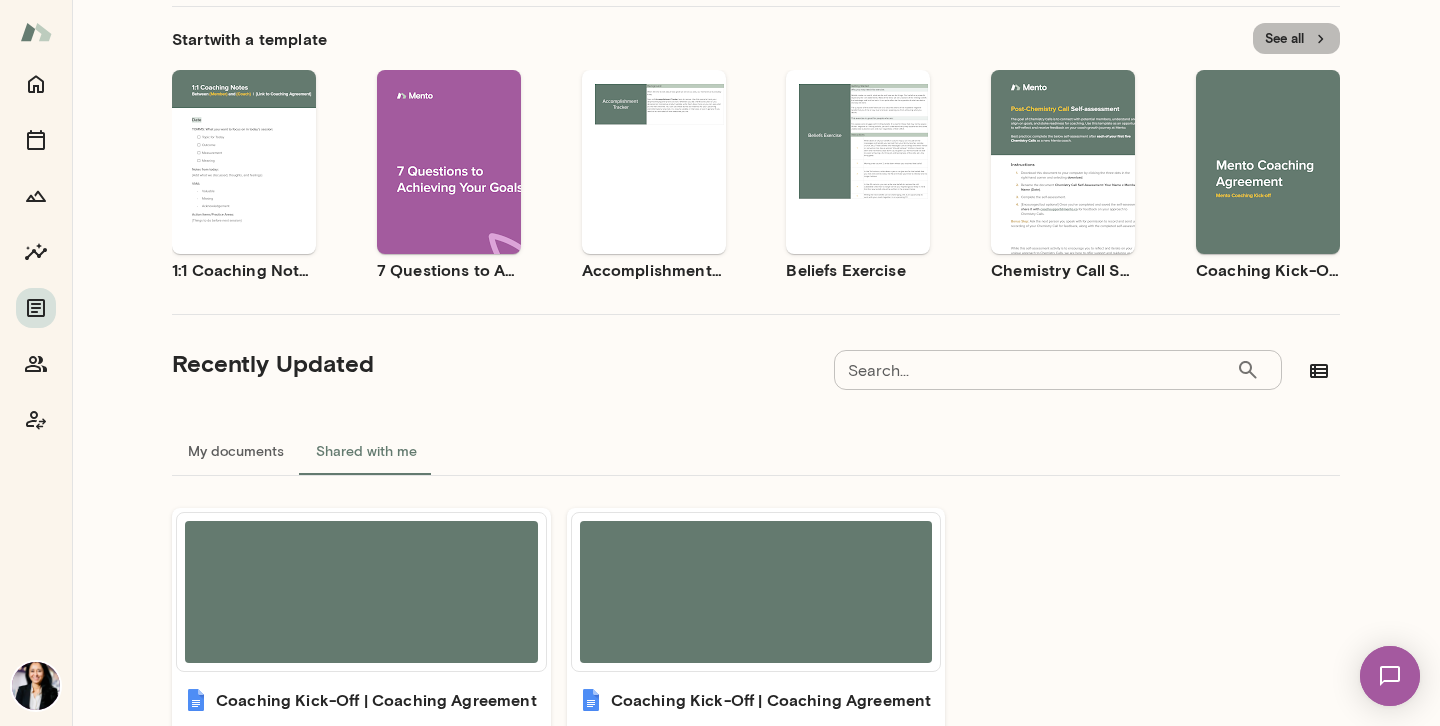 click on "See all" at bounding box center (1296, 38) 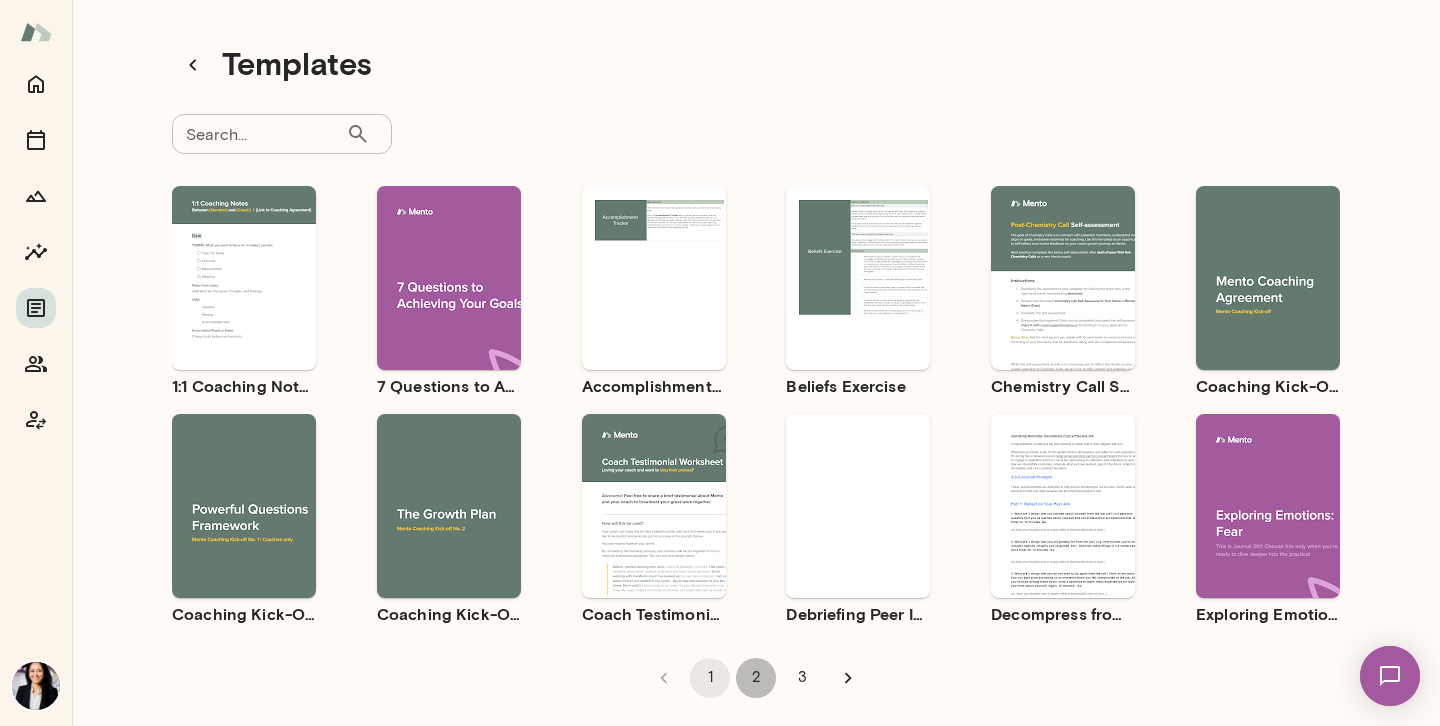 click on "2" at bounding box center (756, 678) 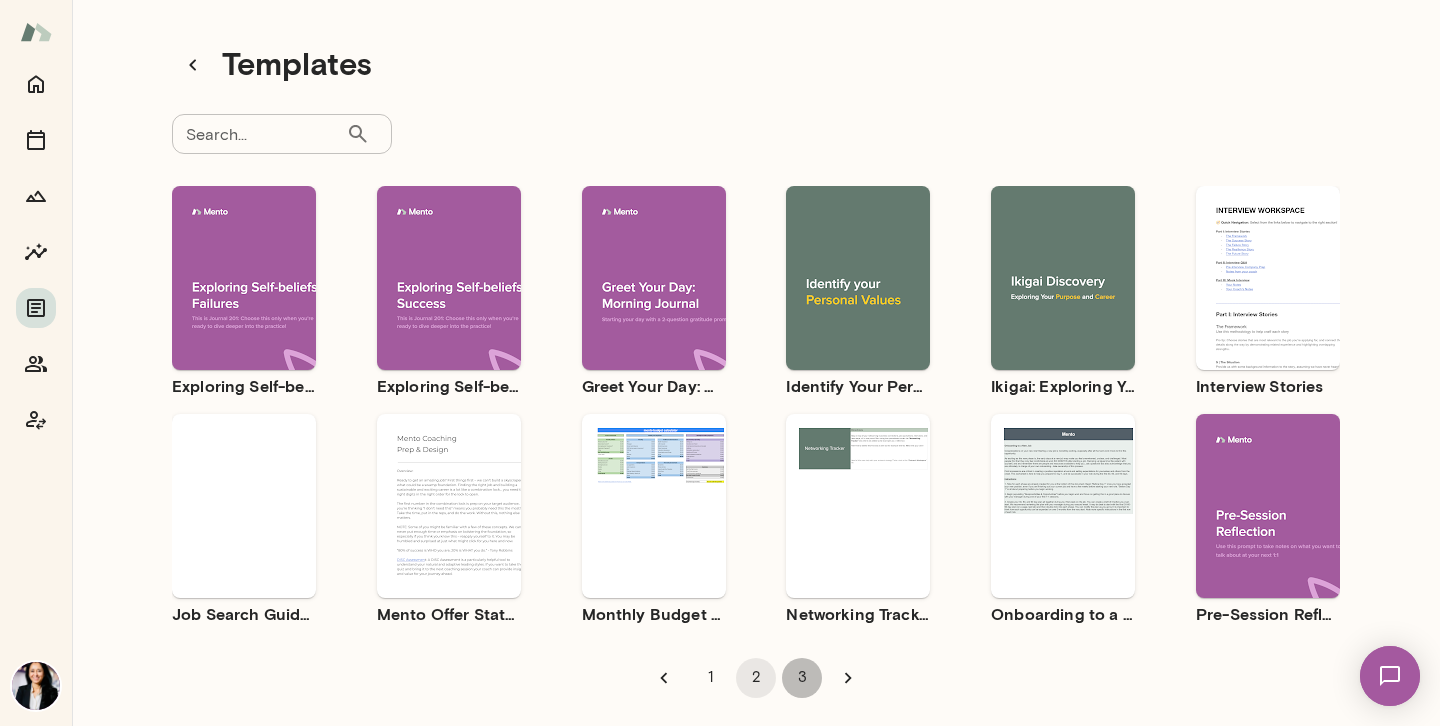 click on "3" at bounding box center [802, 678] 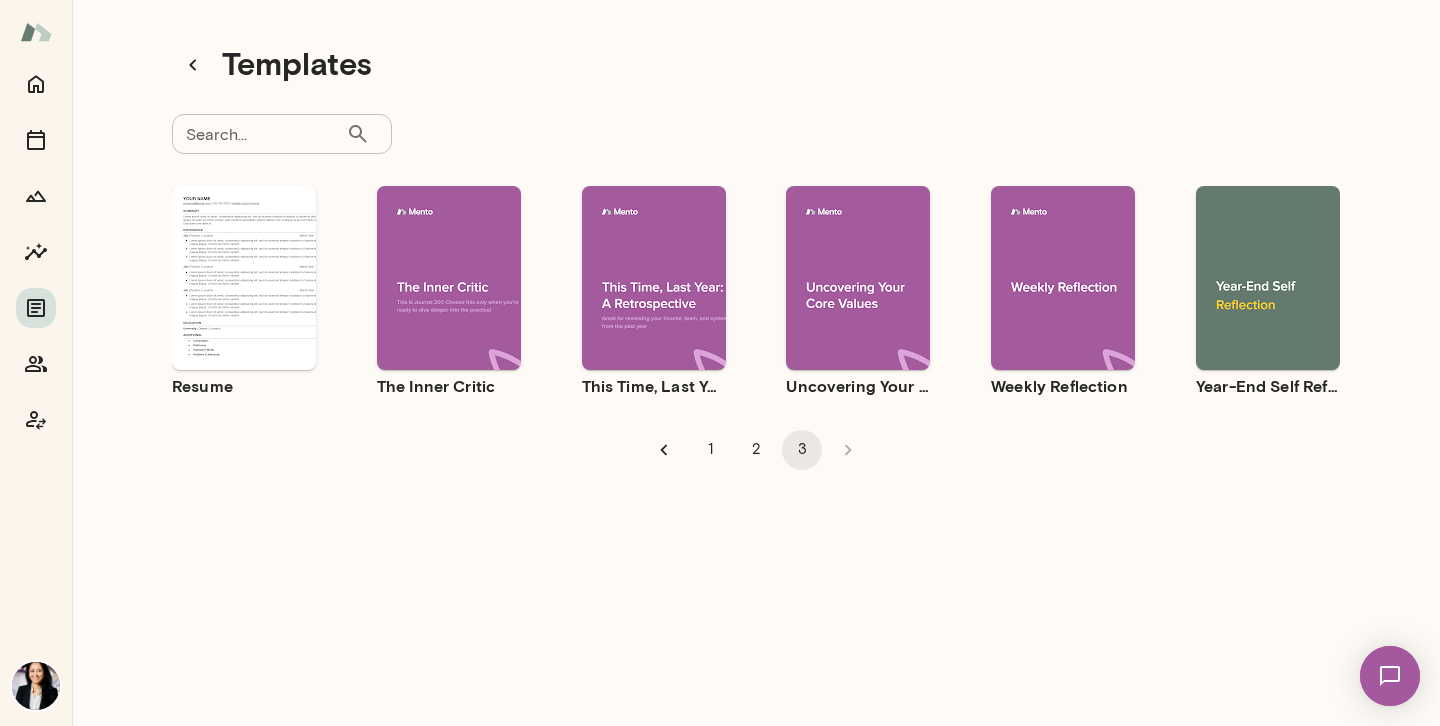 click on "Search..." at bounding box center (259, 134) 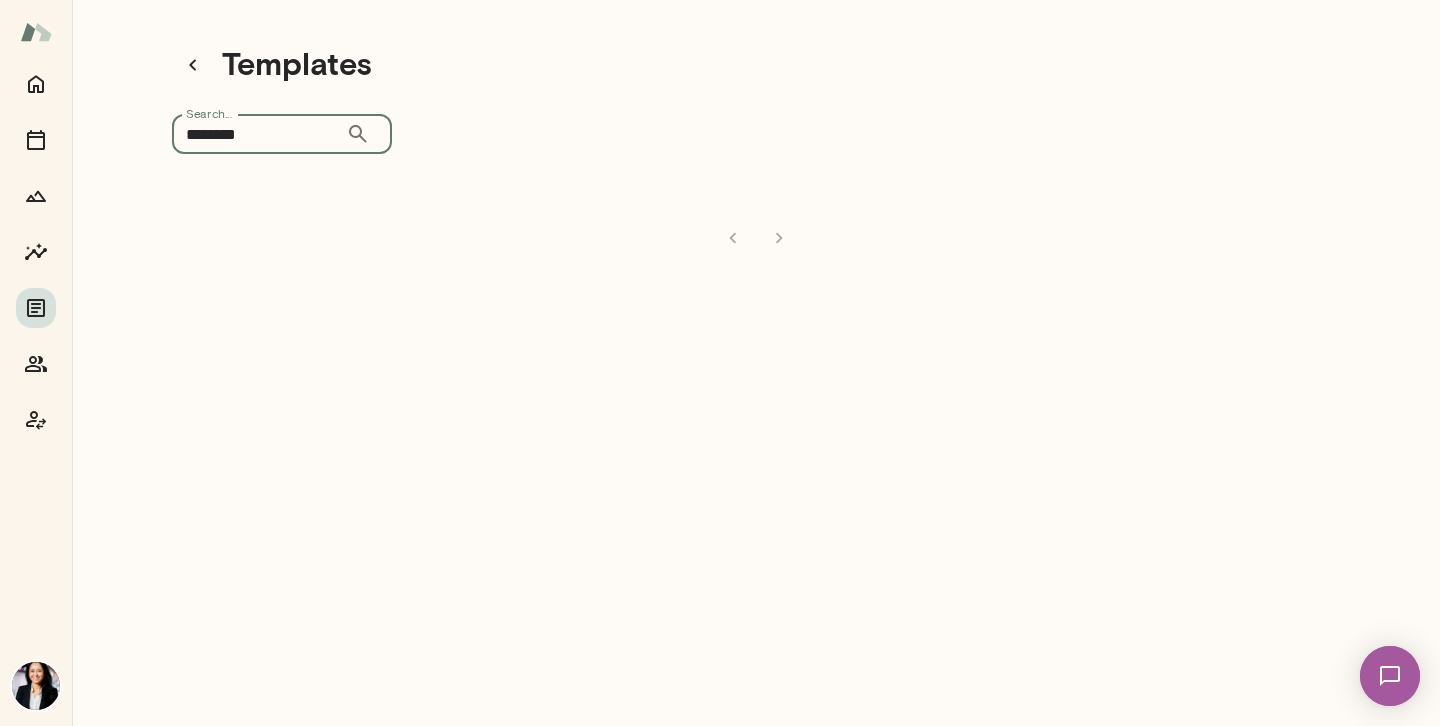 type on "********" 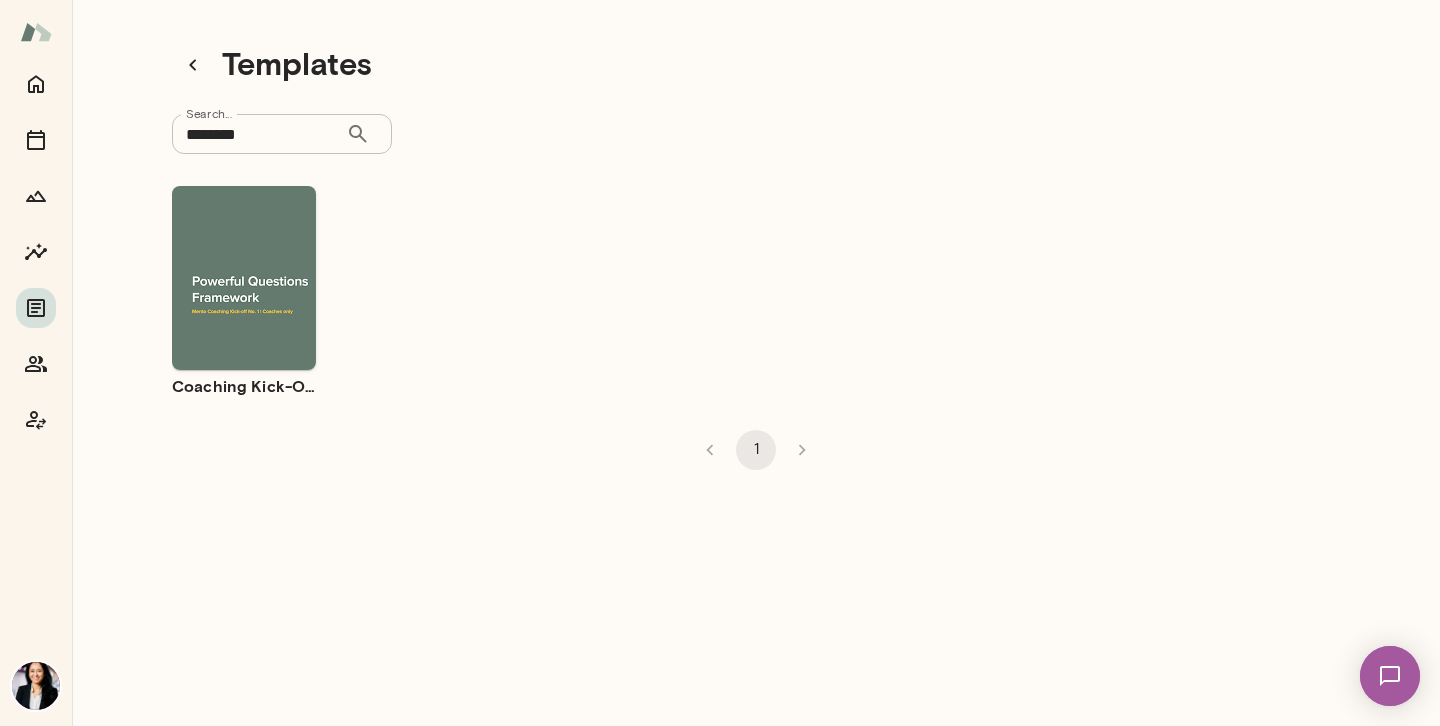 click on "Use template Preview" at bounding box center [244, 278] 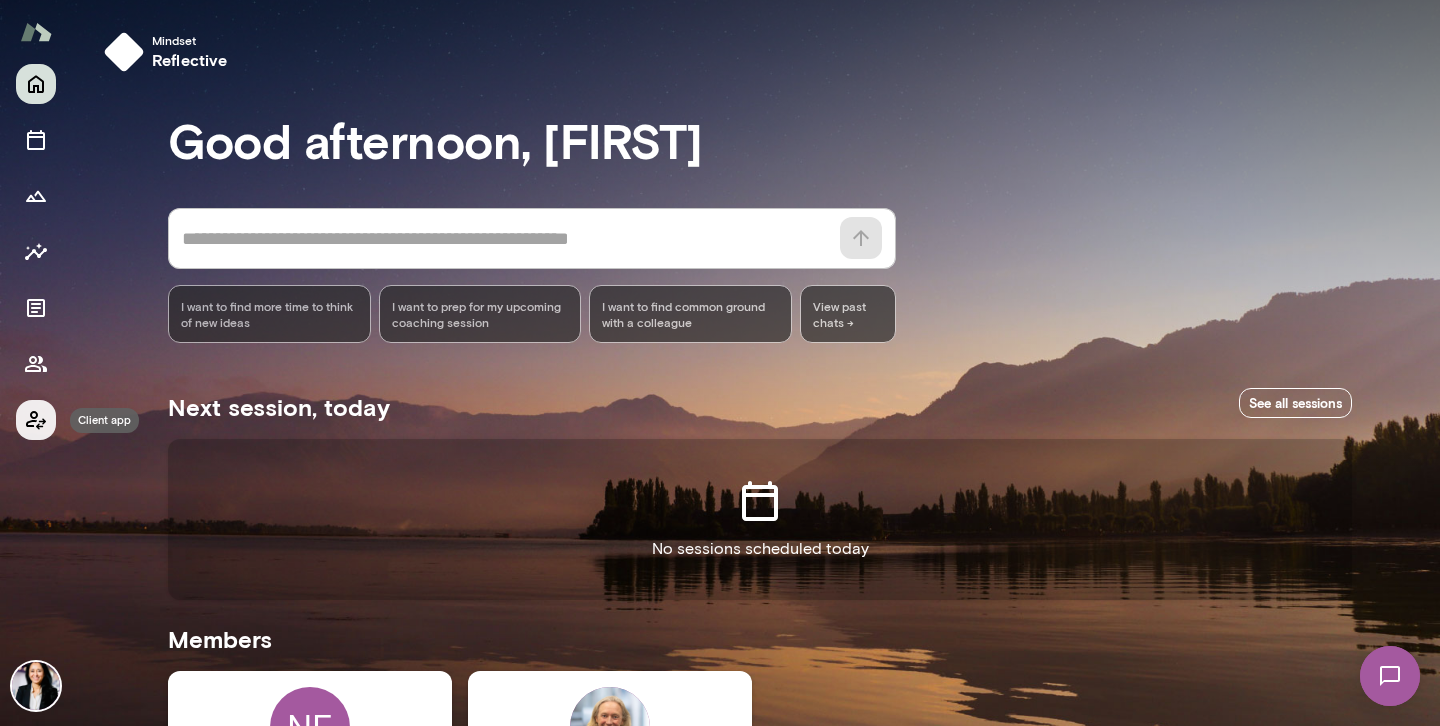 click at bounding box center (36, 420) 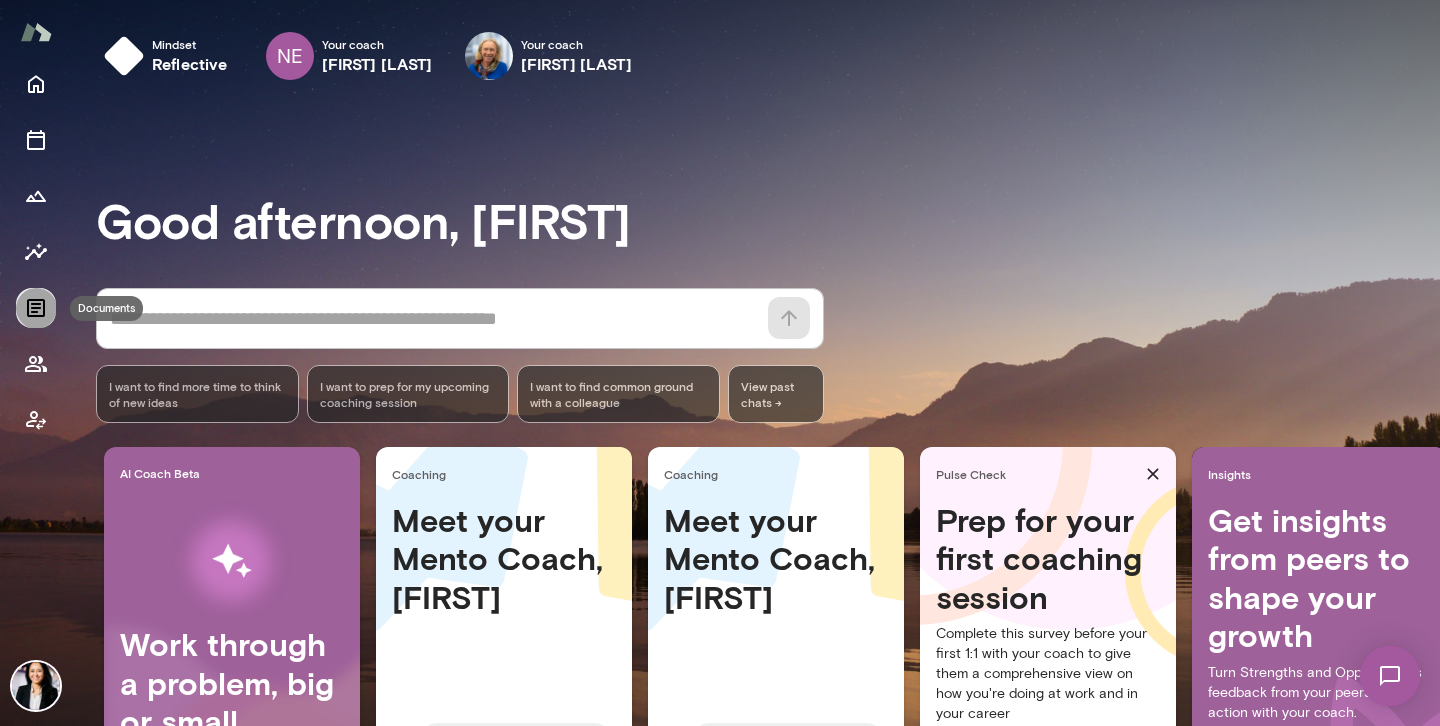click at bounding box center (36, 308) 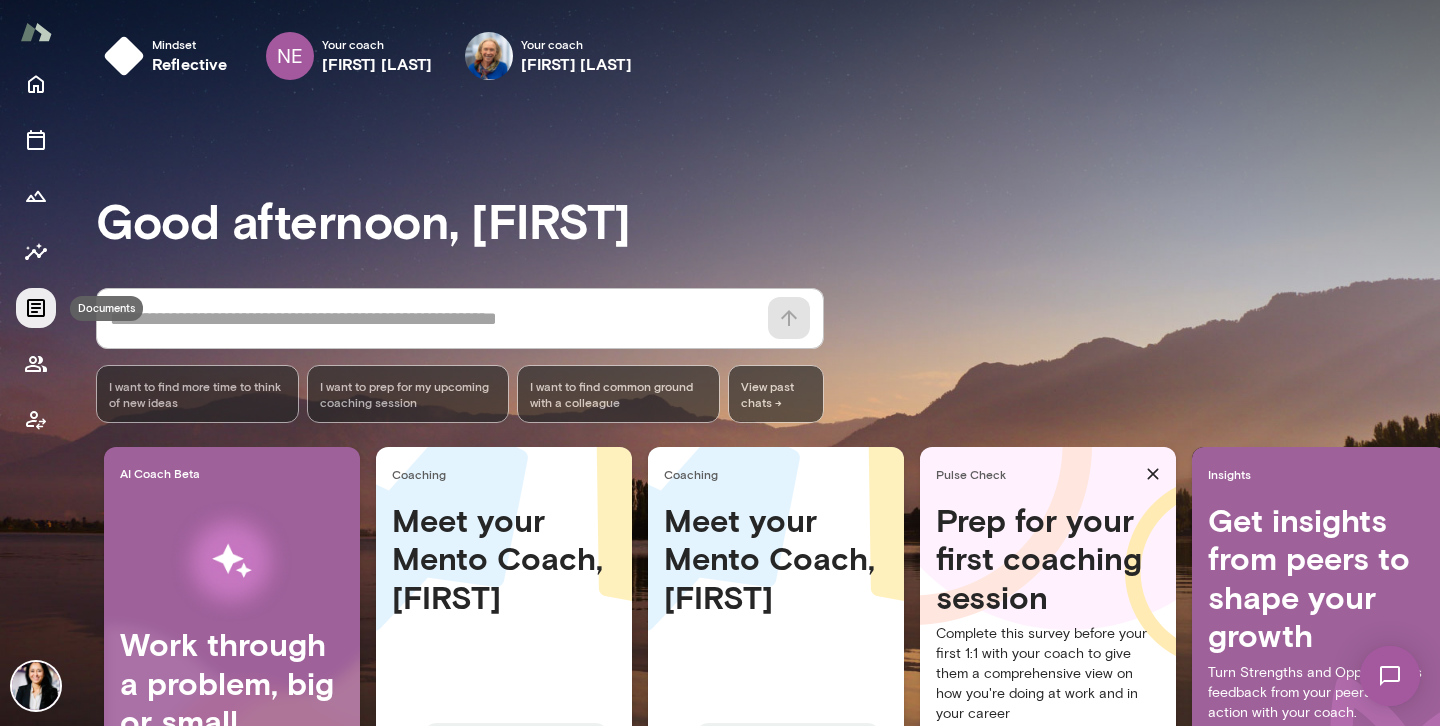 click at bounding box center [36, 308] 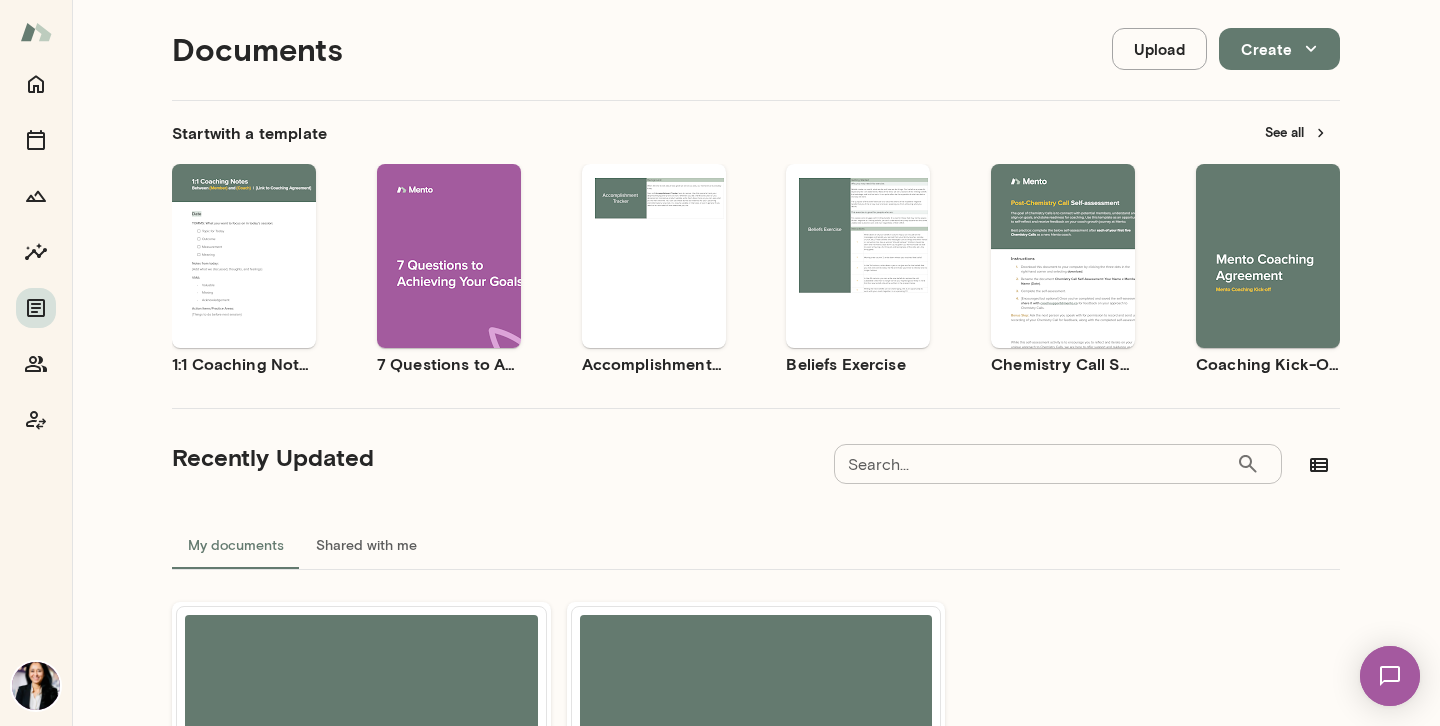 scroll, scrollTop: 0, scrollLeft: 0, axis: both 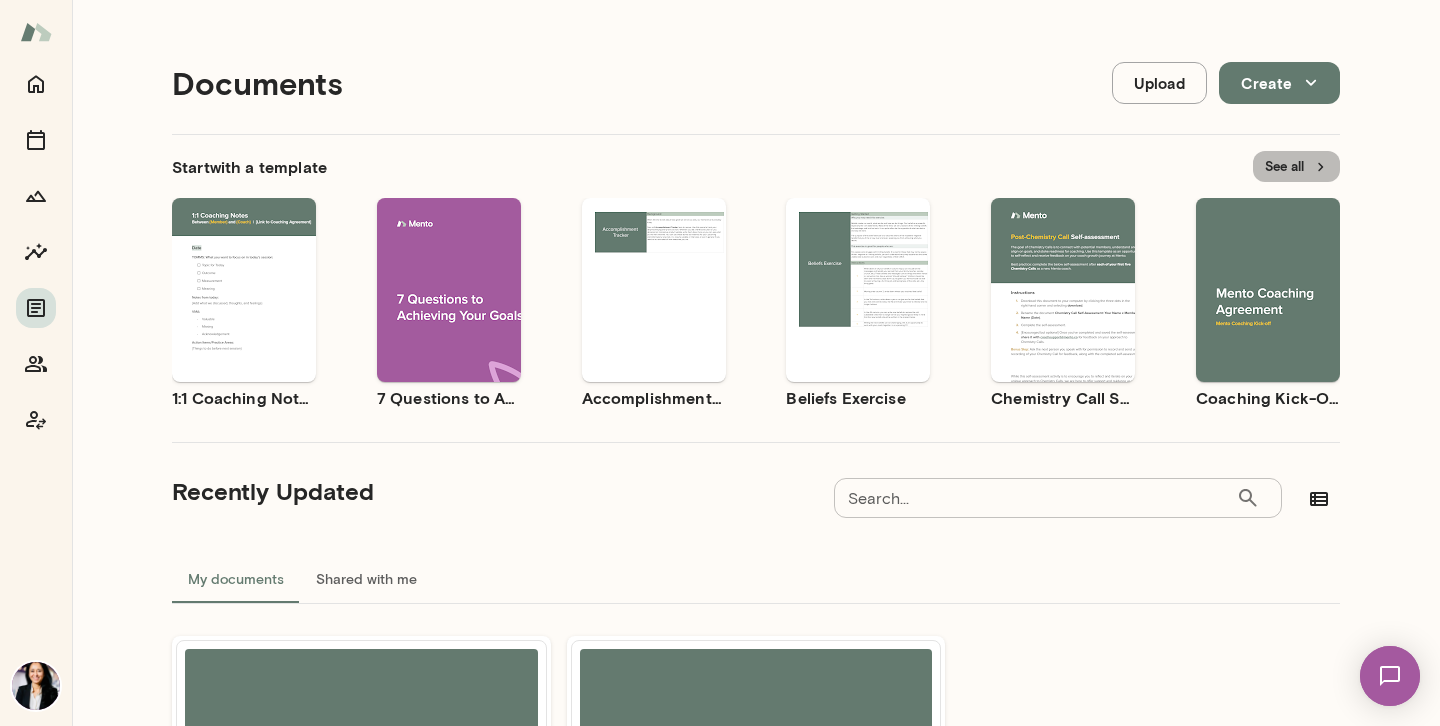 click on "See all" at bounding box center (1296, 166) 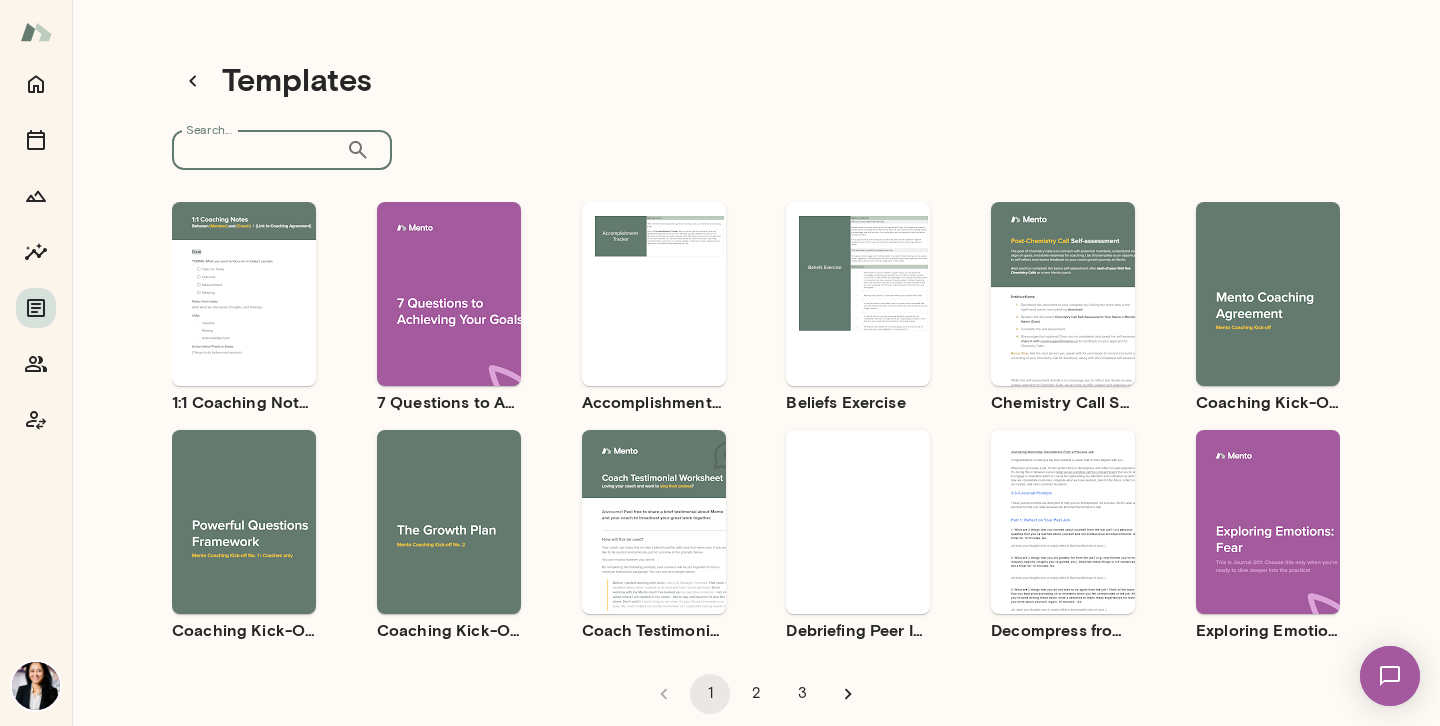 click on "Search..." at bounding box center [259, 150] 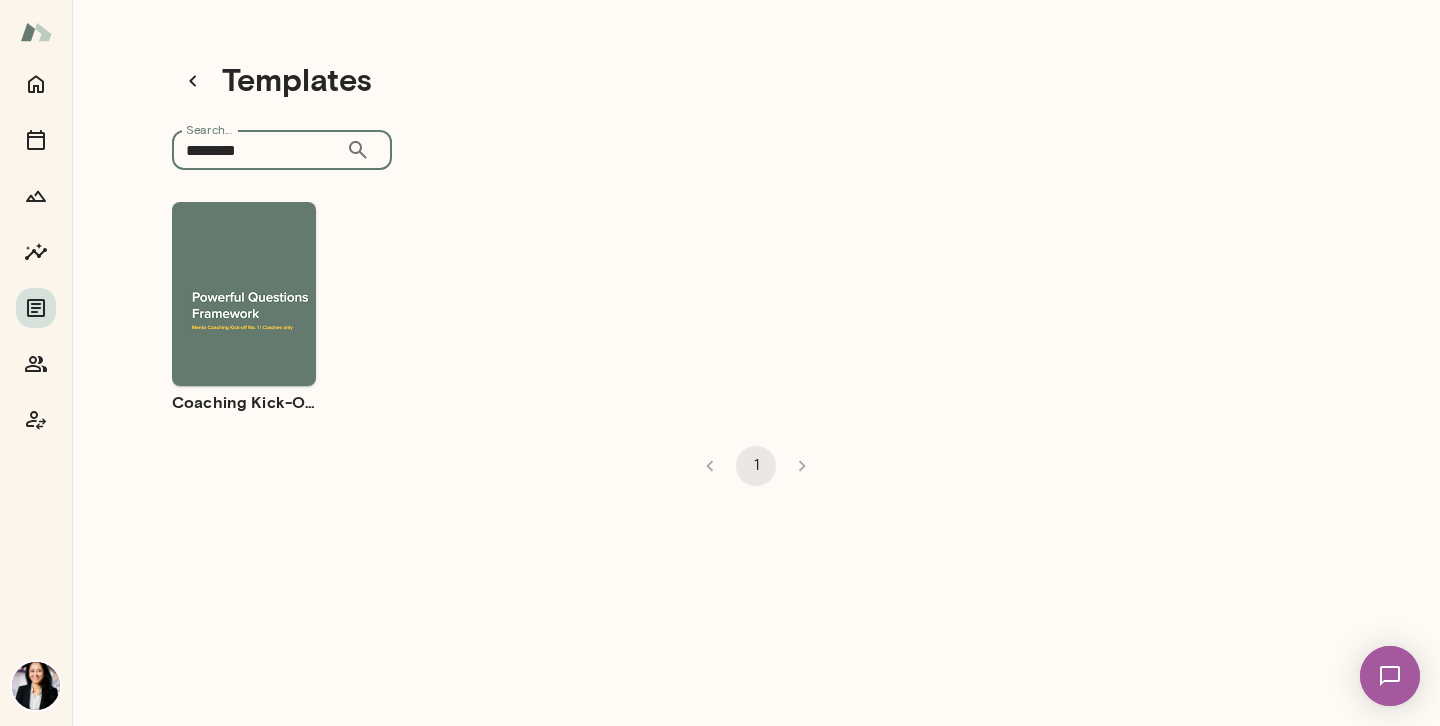 type on "********" 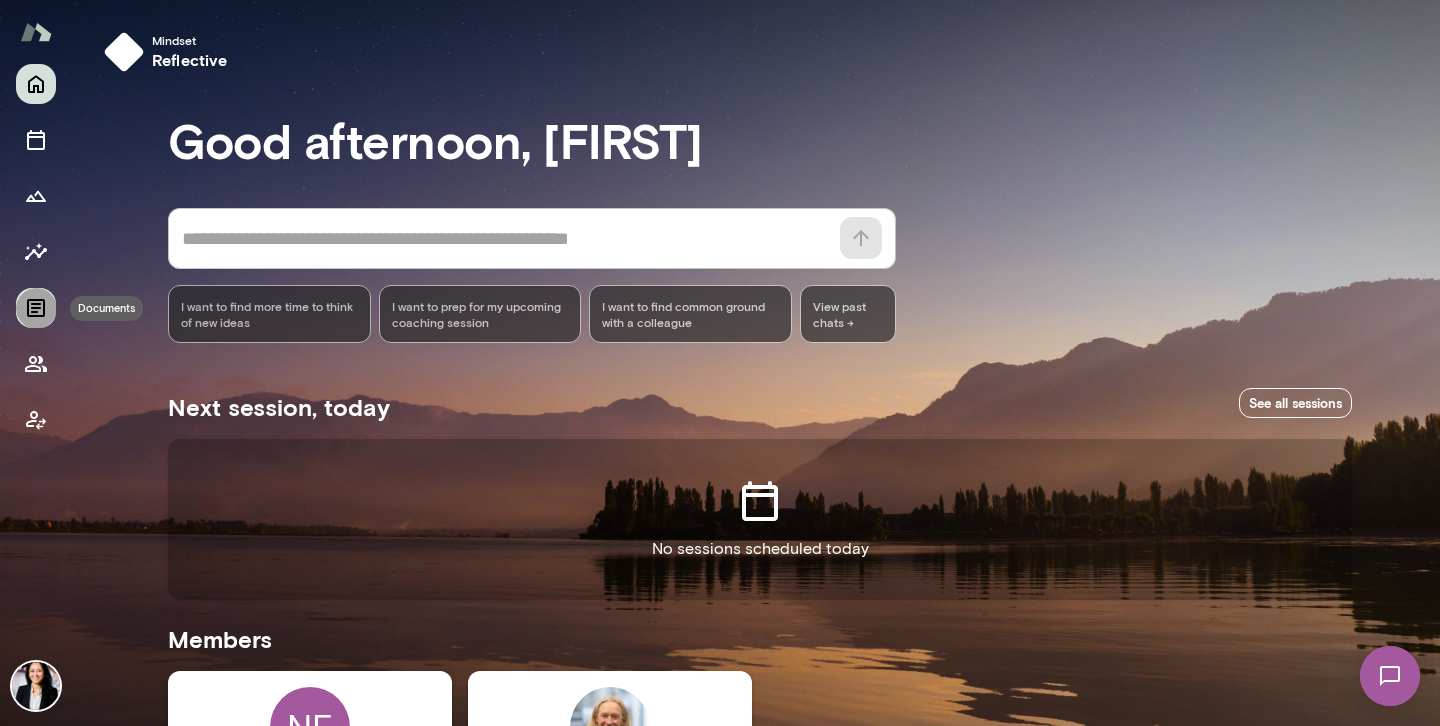 click at bounding box center (36, 308) 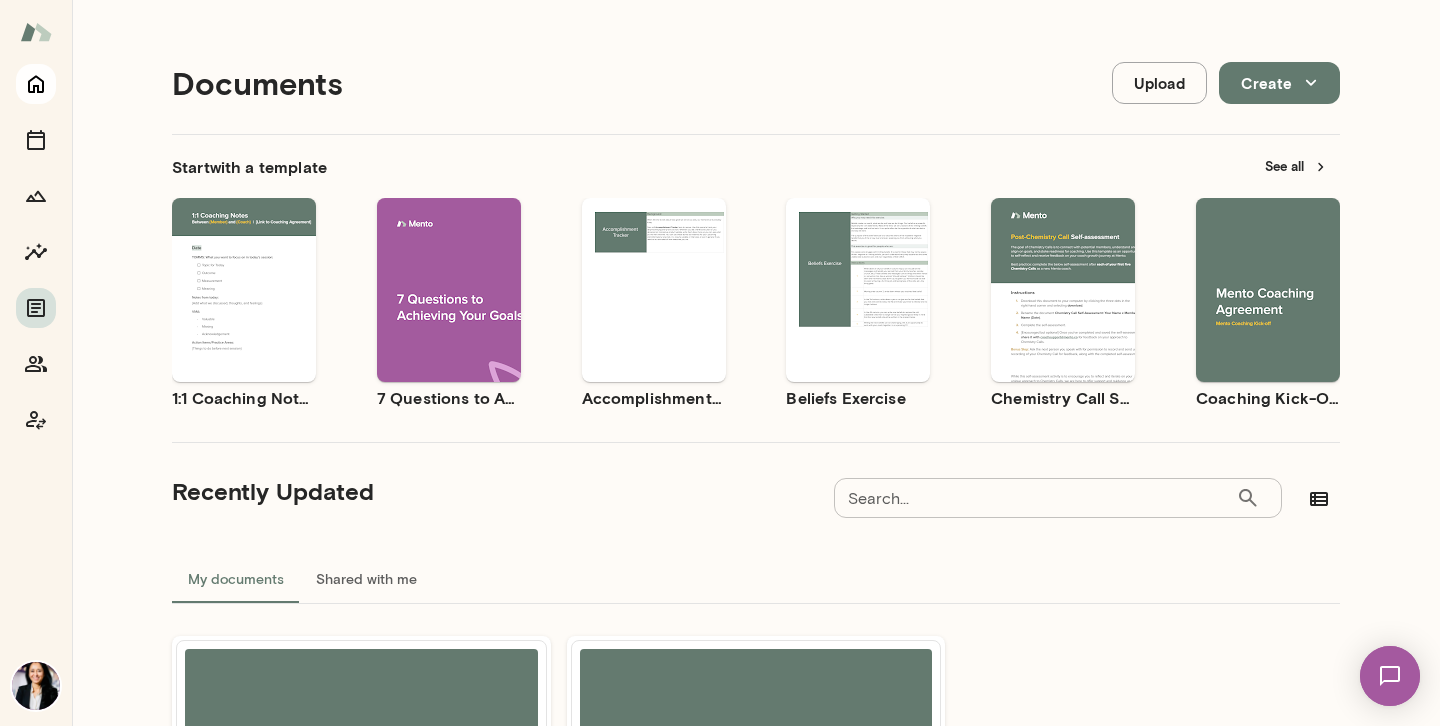 click at bounding box center (36, 85) 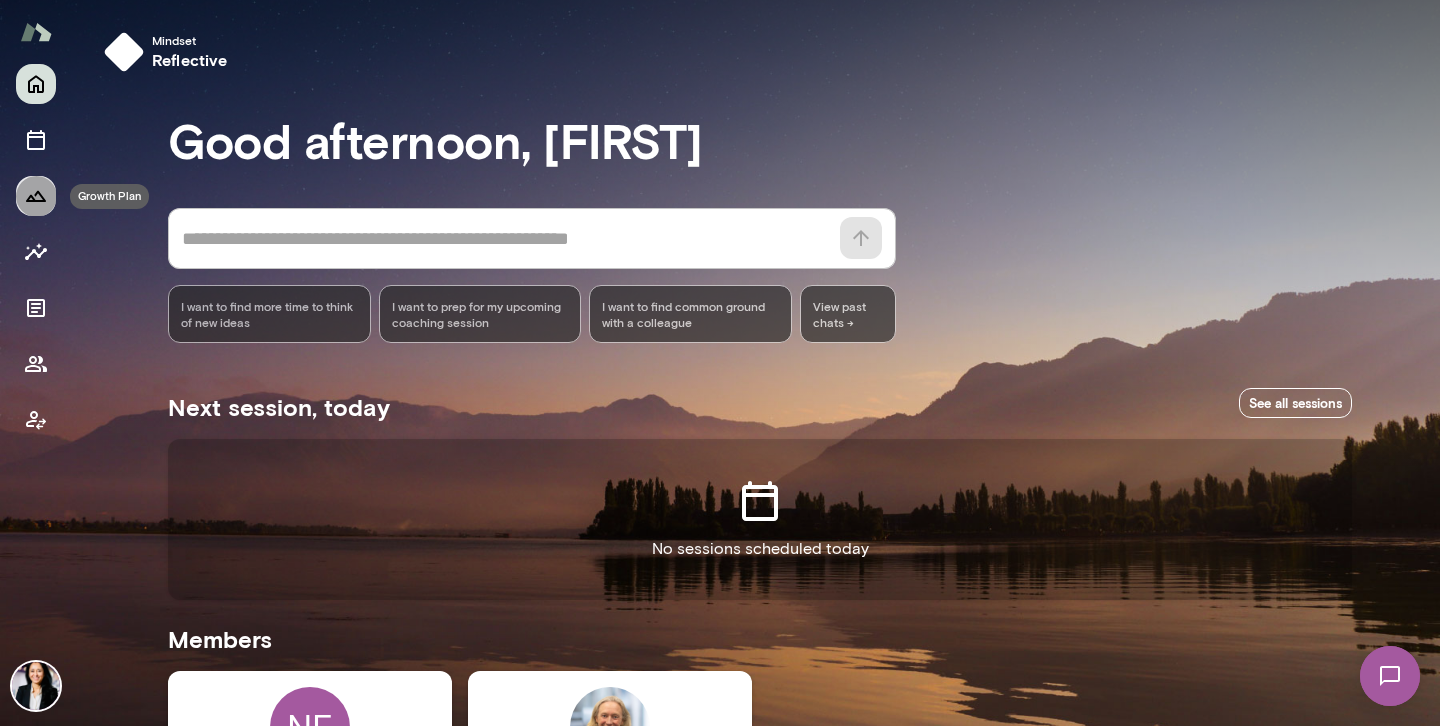 click at bounding box center (36, 196) 